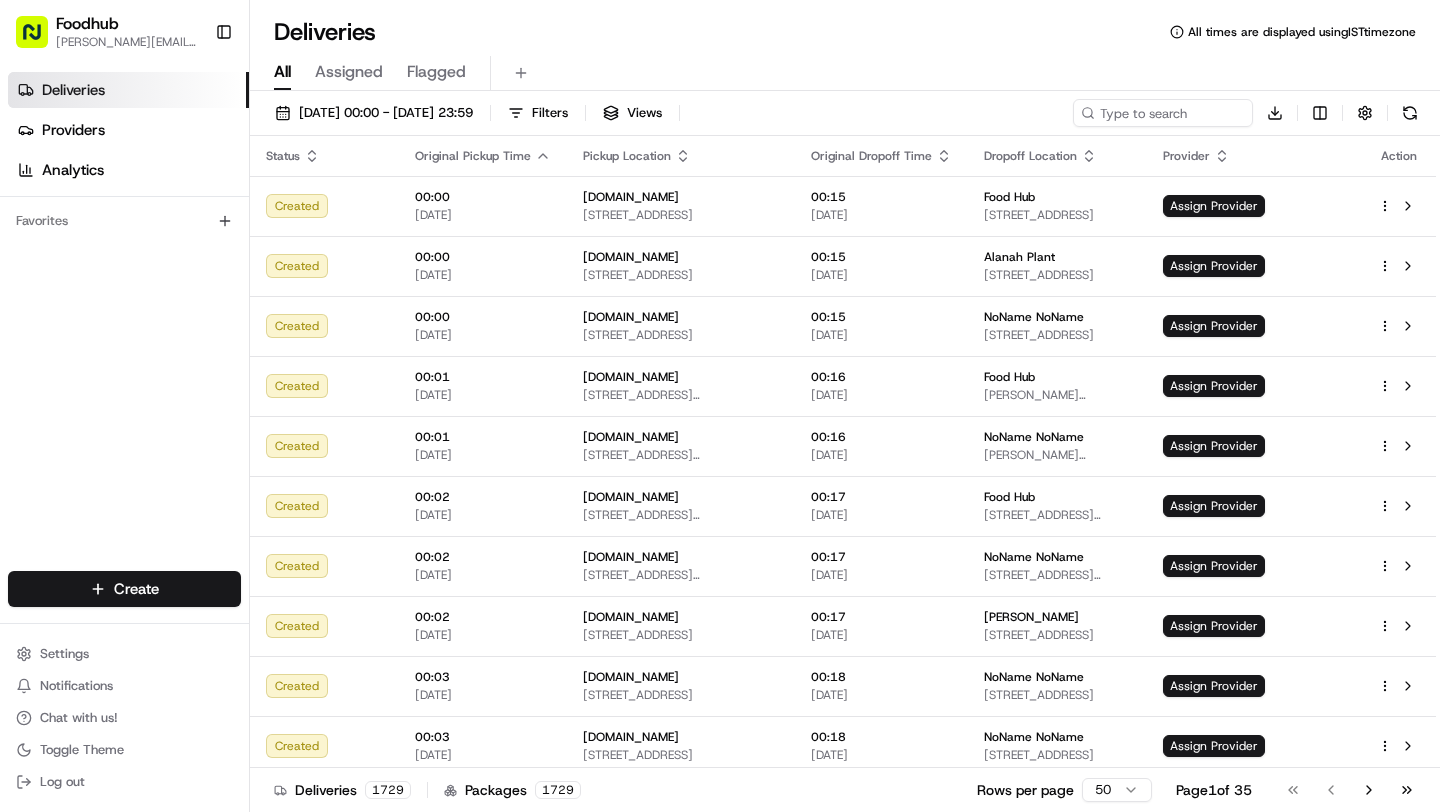 scroll, scrollTop: 0, scrollLeft: 0, axis: both 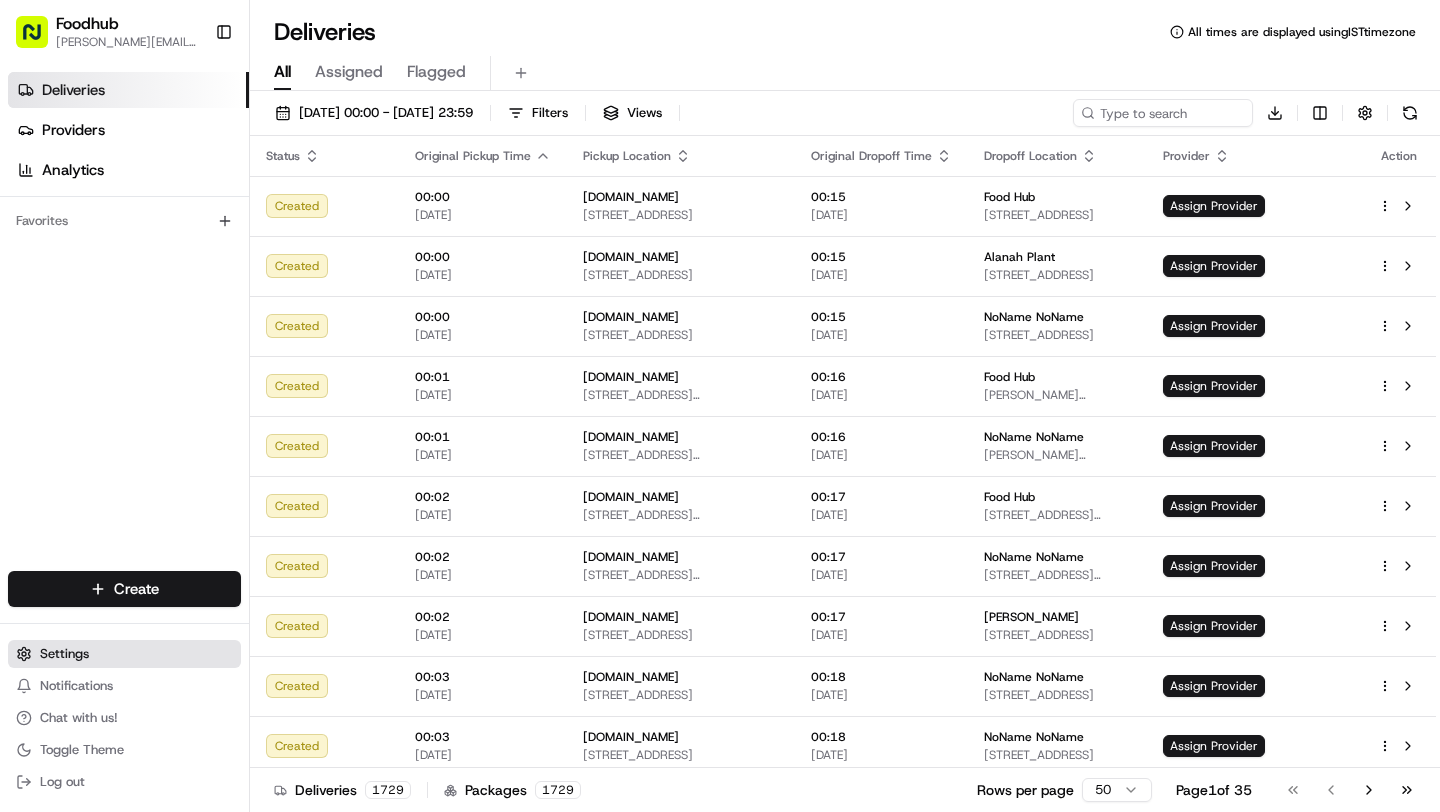 click on "Settings" at bounding box center (124, 654) 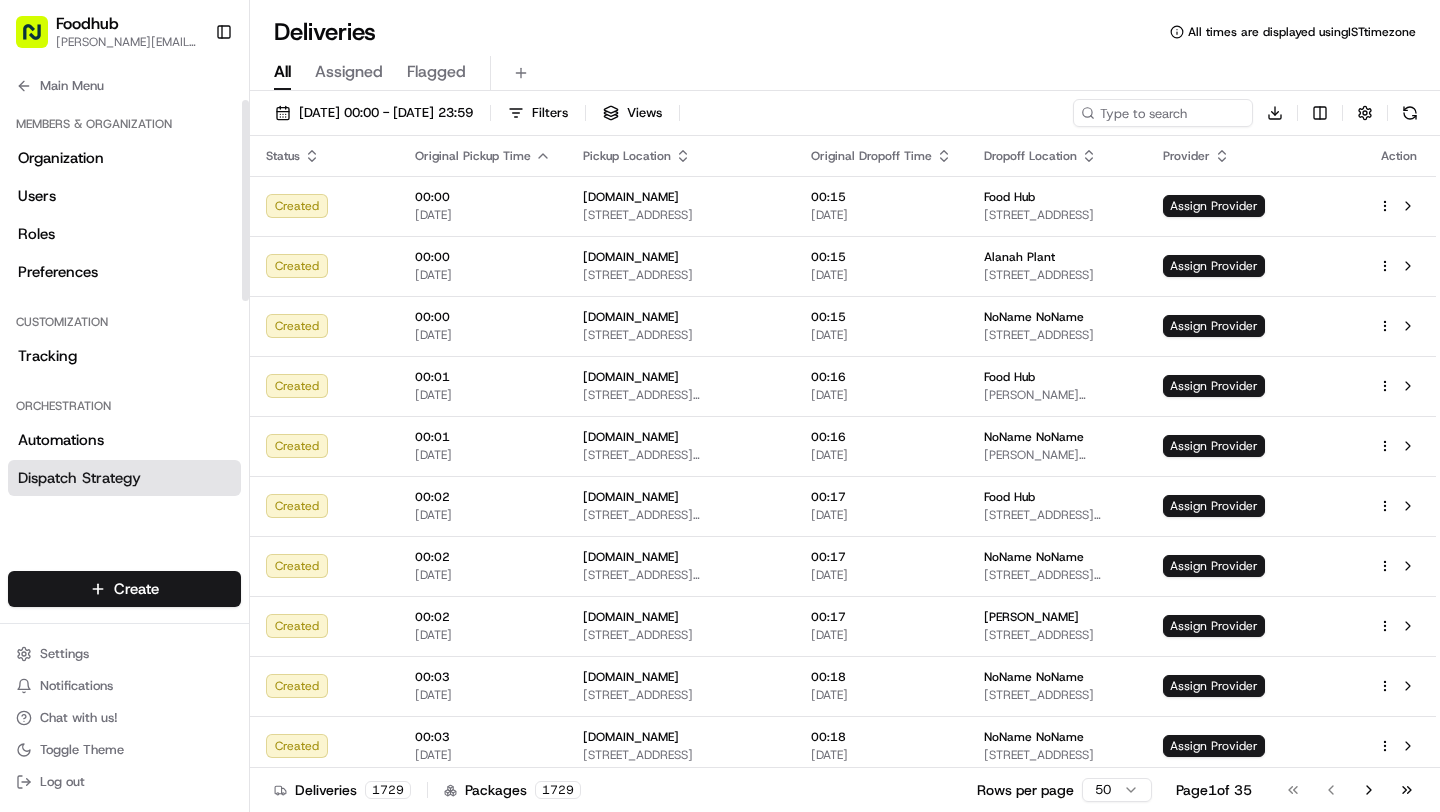 click on "Dispatch Strategy" at bounding box center (79, 478) 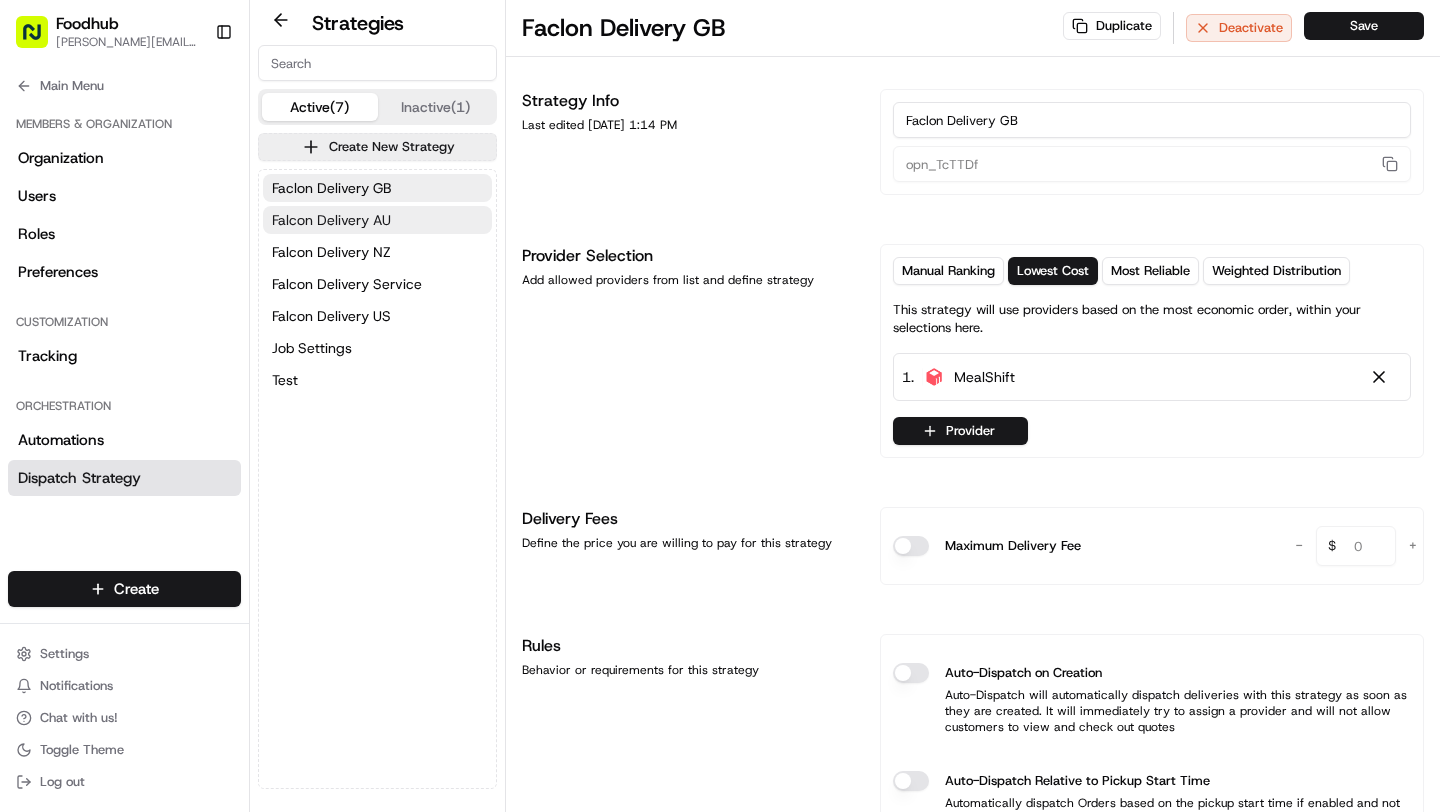 click on "Falcon Delivery AU" at bounding box center [331, 220] 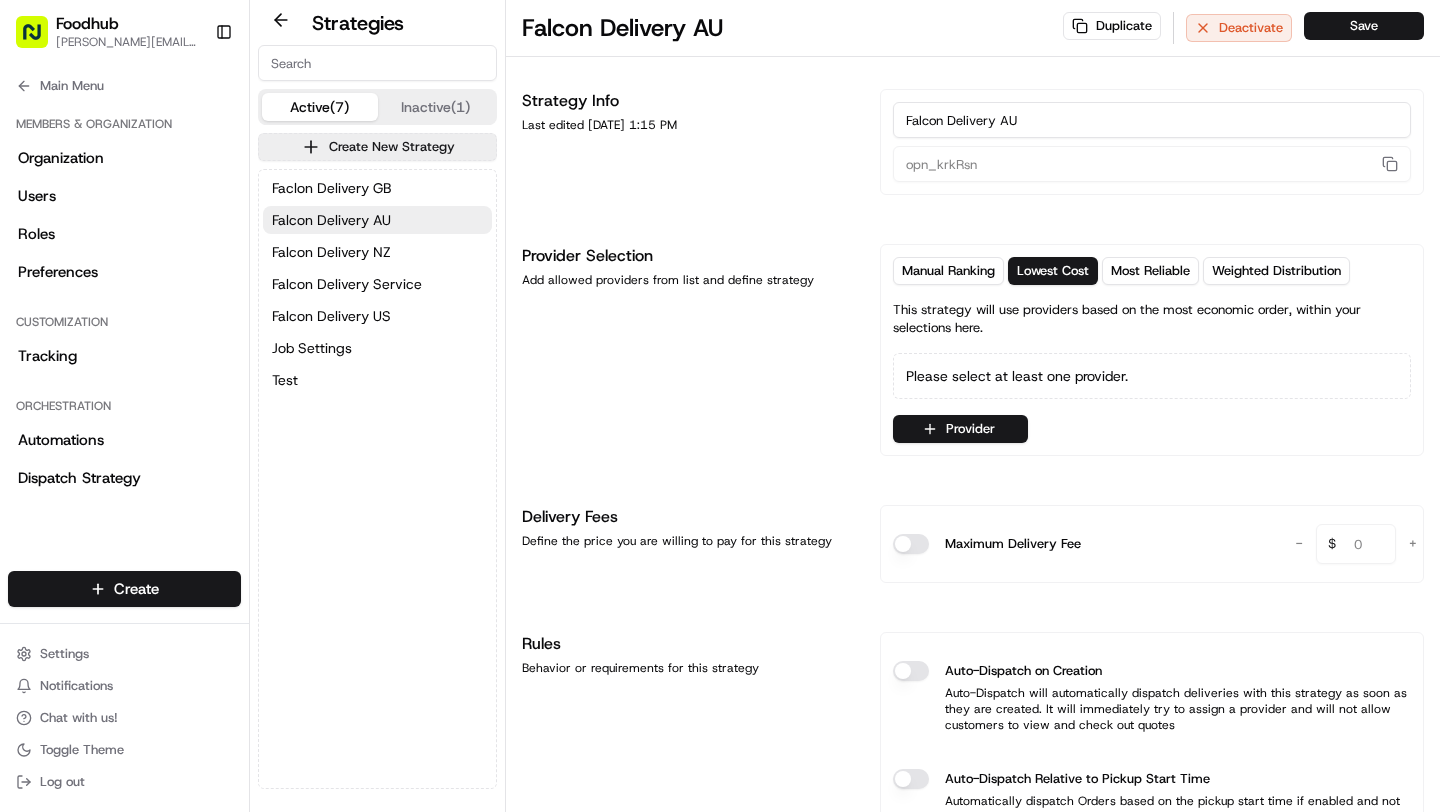 type 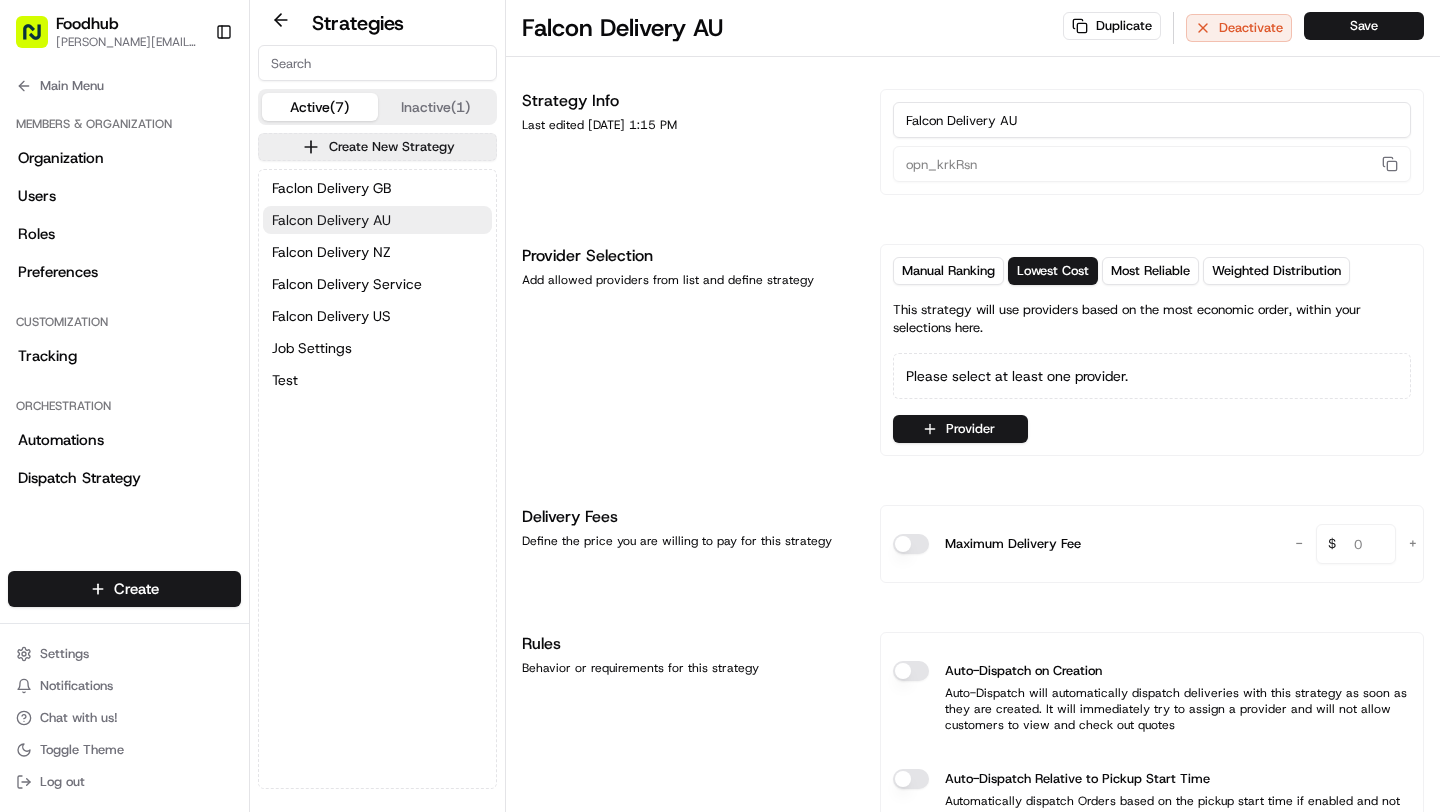 click on "Falcon Delivery AU" at bounding box center (331, 220) 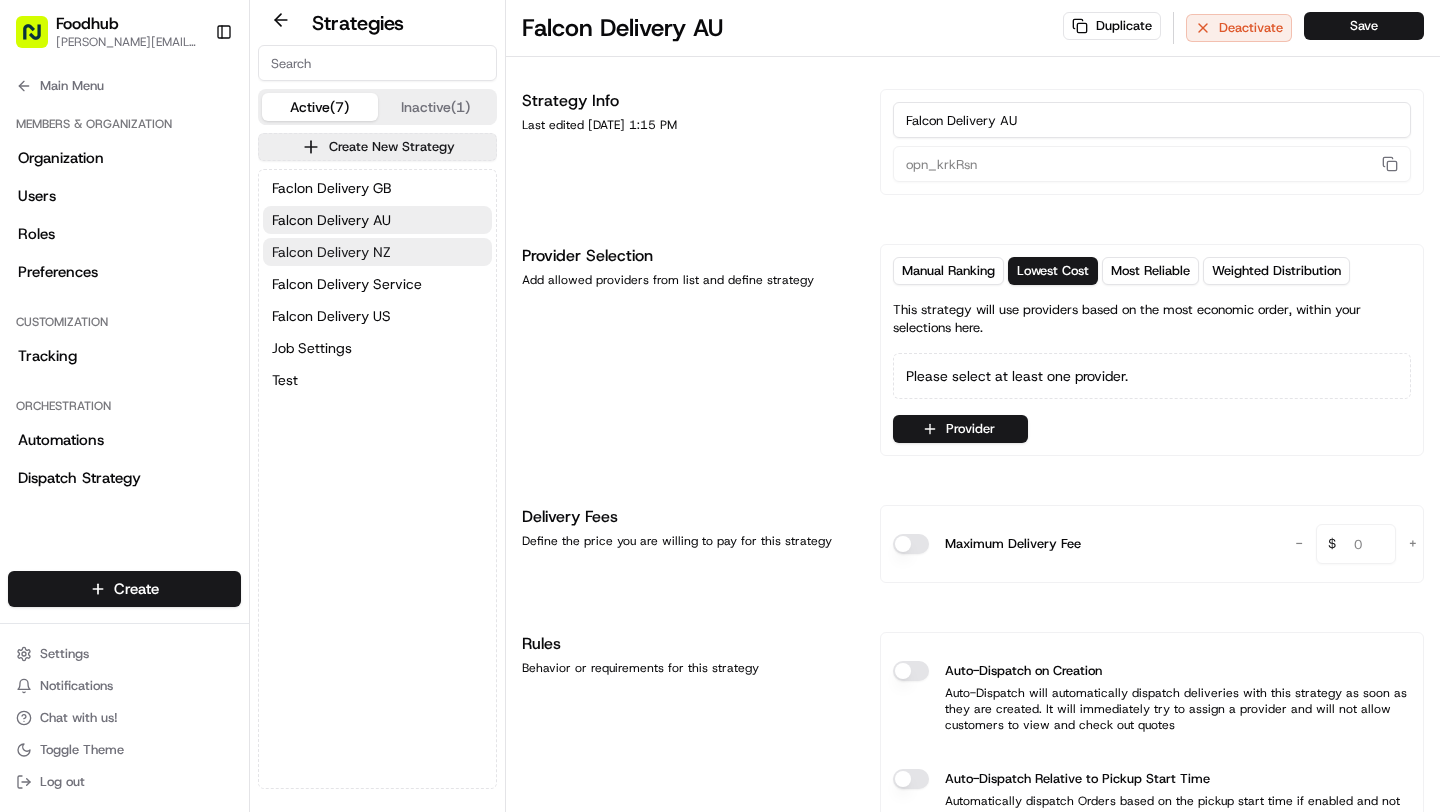 click on "Falcon Delivery NZ" at bounding box center [331, 252] 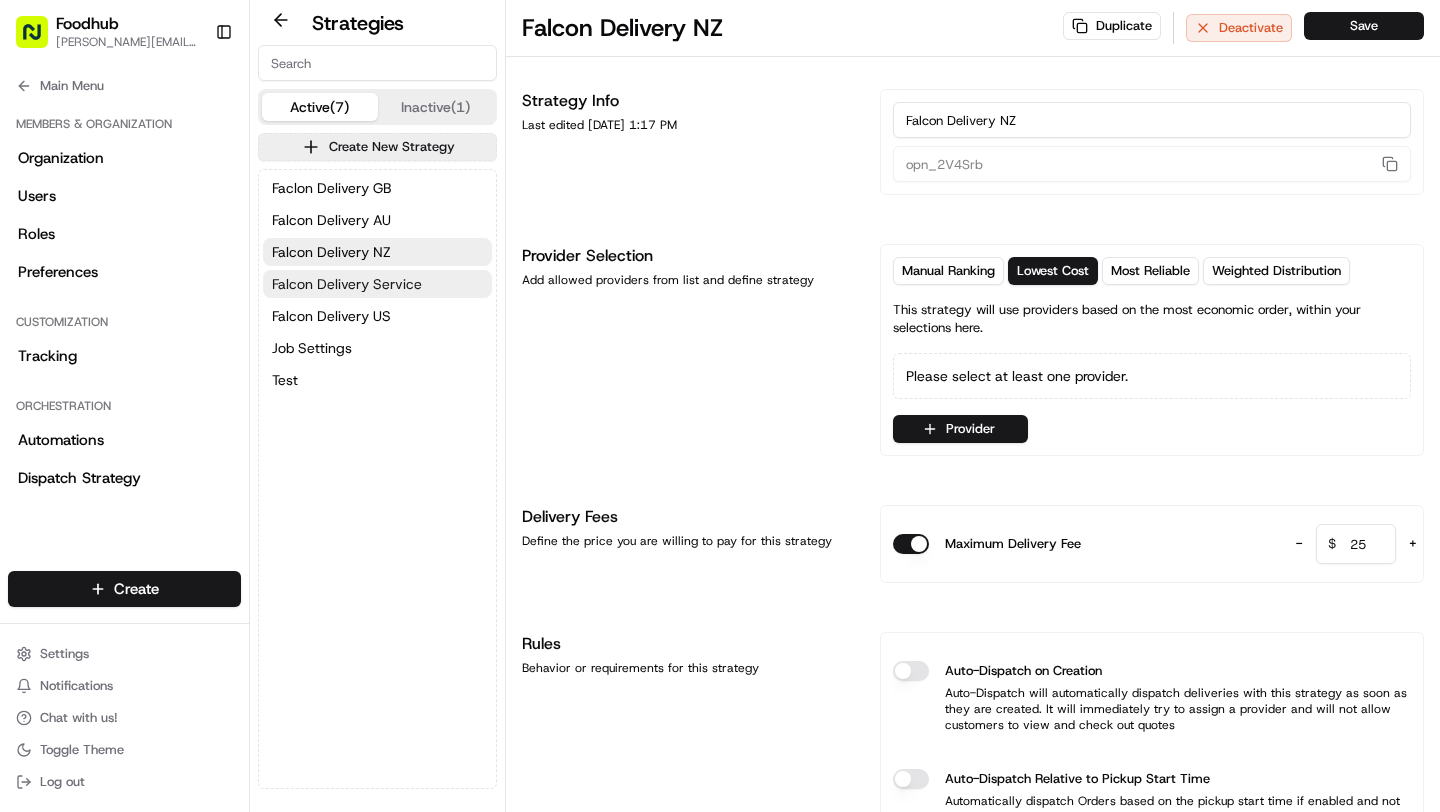 click on "Falcon Delivery Service" at bounding box center (347, 284) 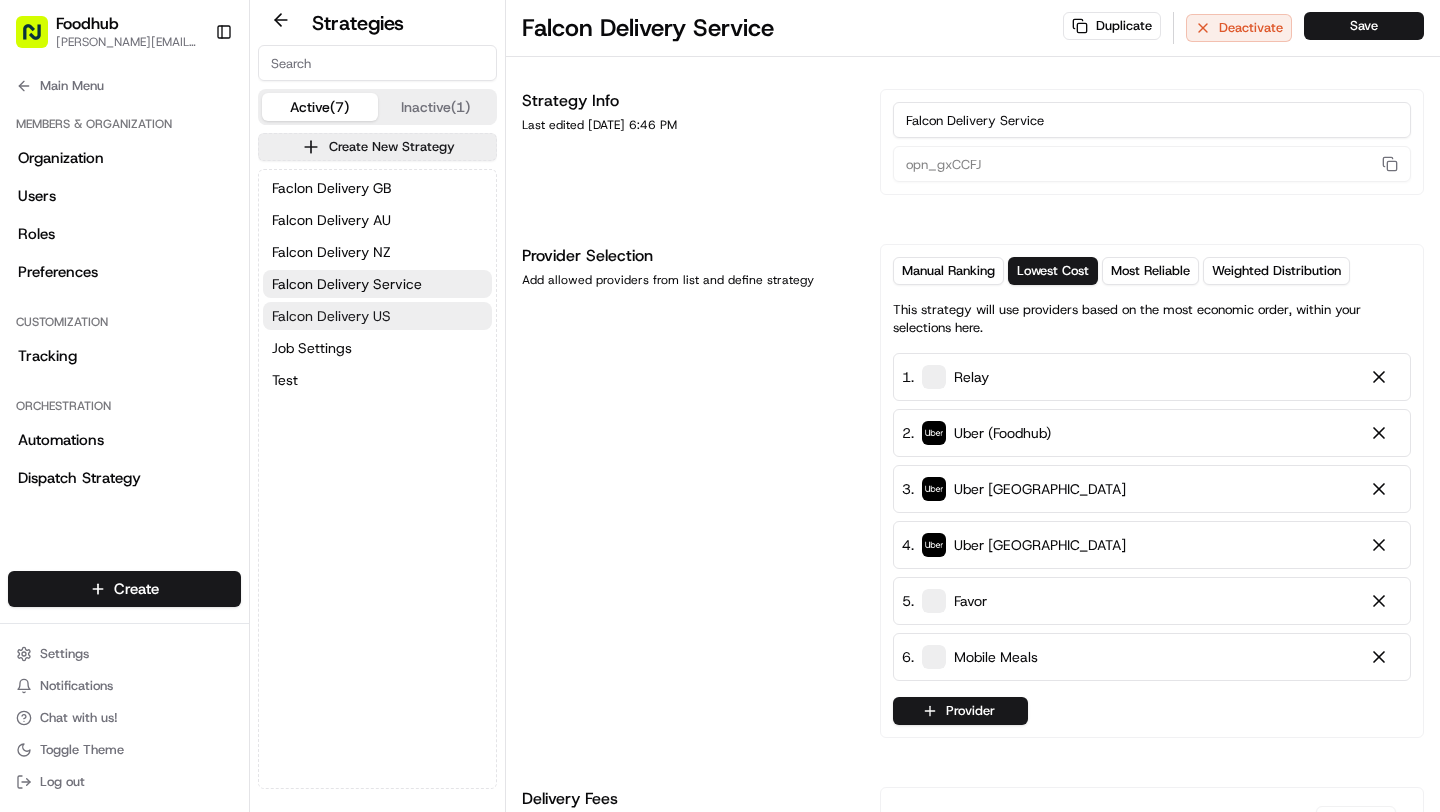 click on "Falcon Delivery US" at bounding box center [331, 316] 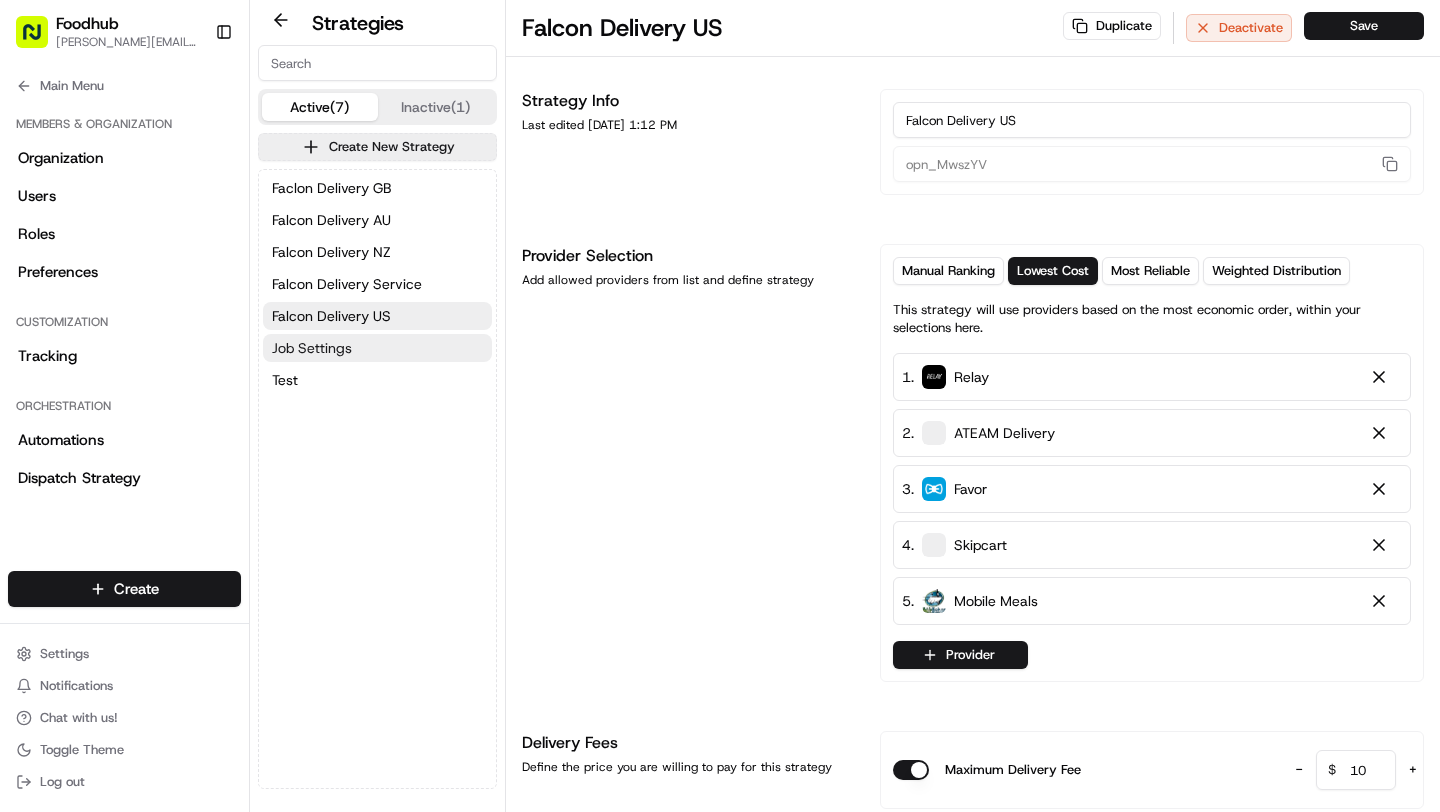 click on "Job Settings" at bounding box center (312, 348) 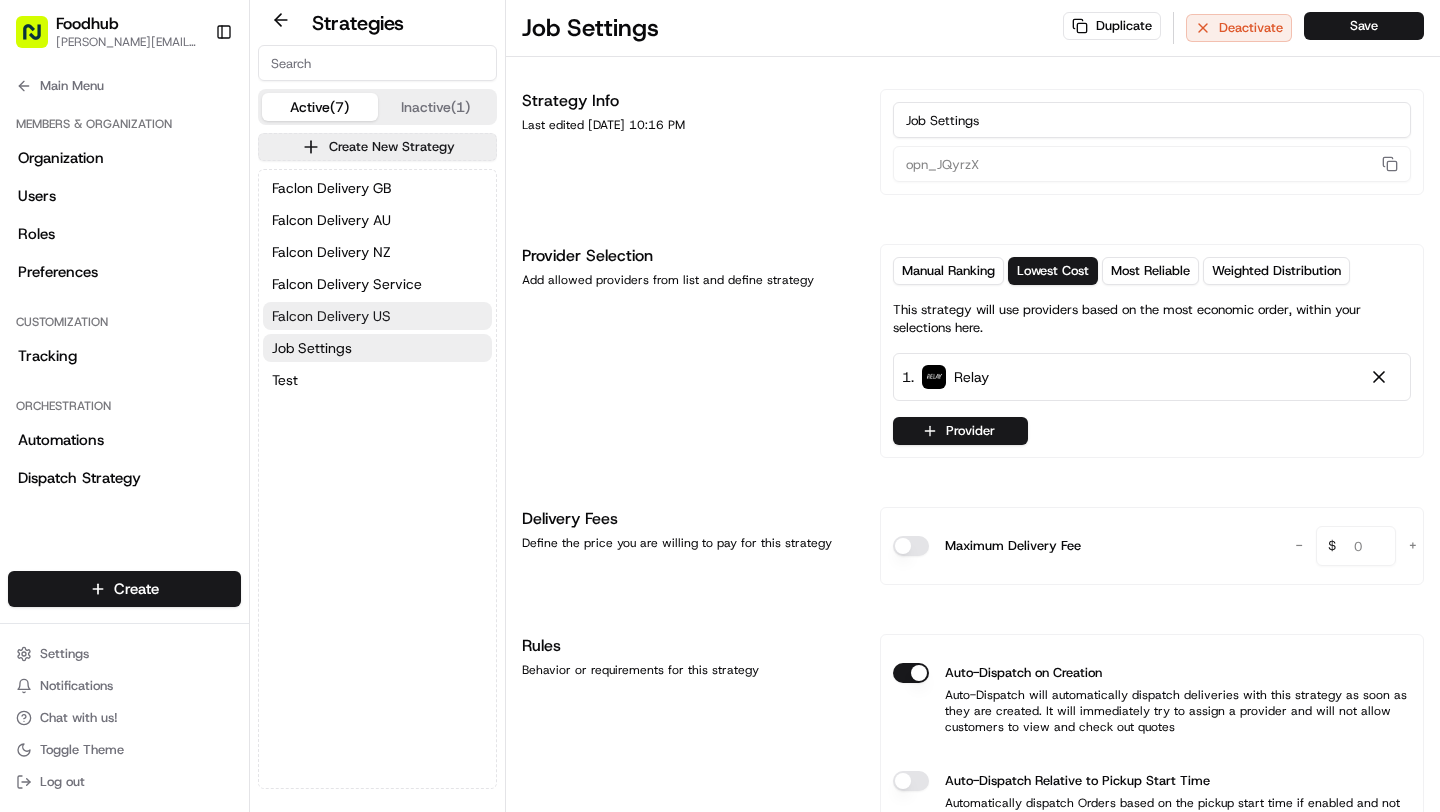 click on "Falcon Delivery US" at bounding box center (331, 316) 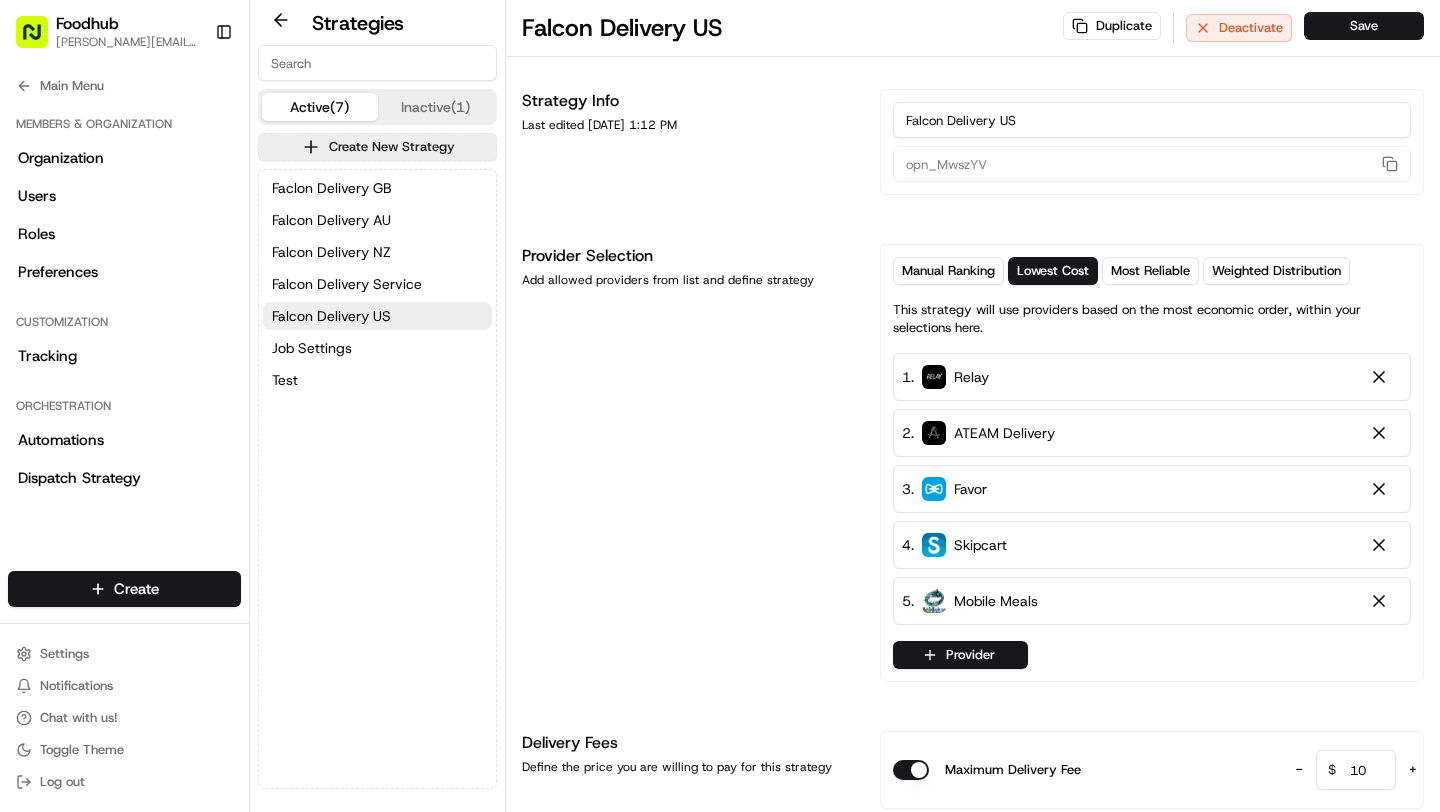 type 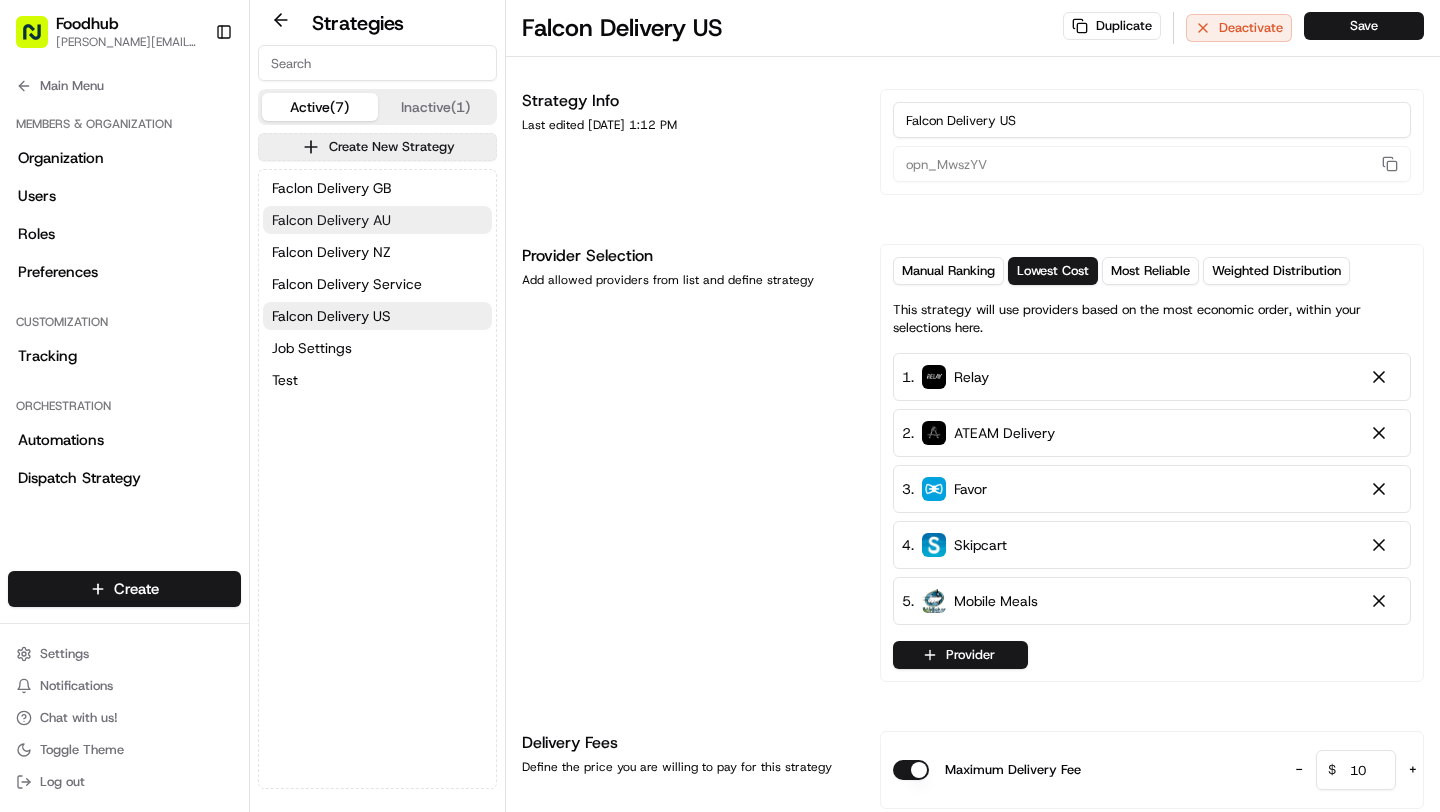 click on "Falcon Delivery AU" at bounding box center (377, 220) 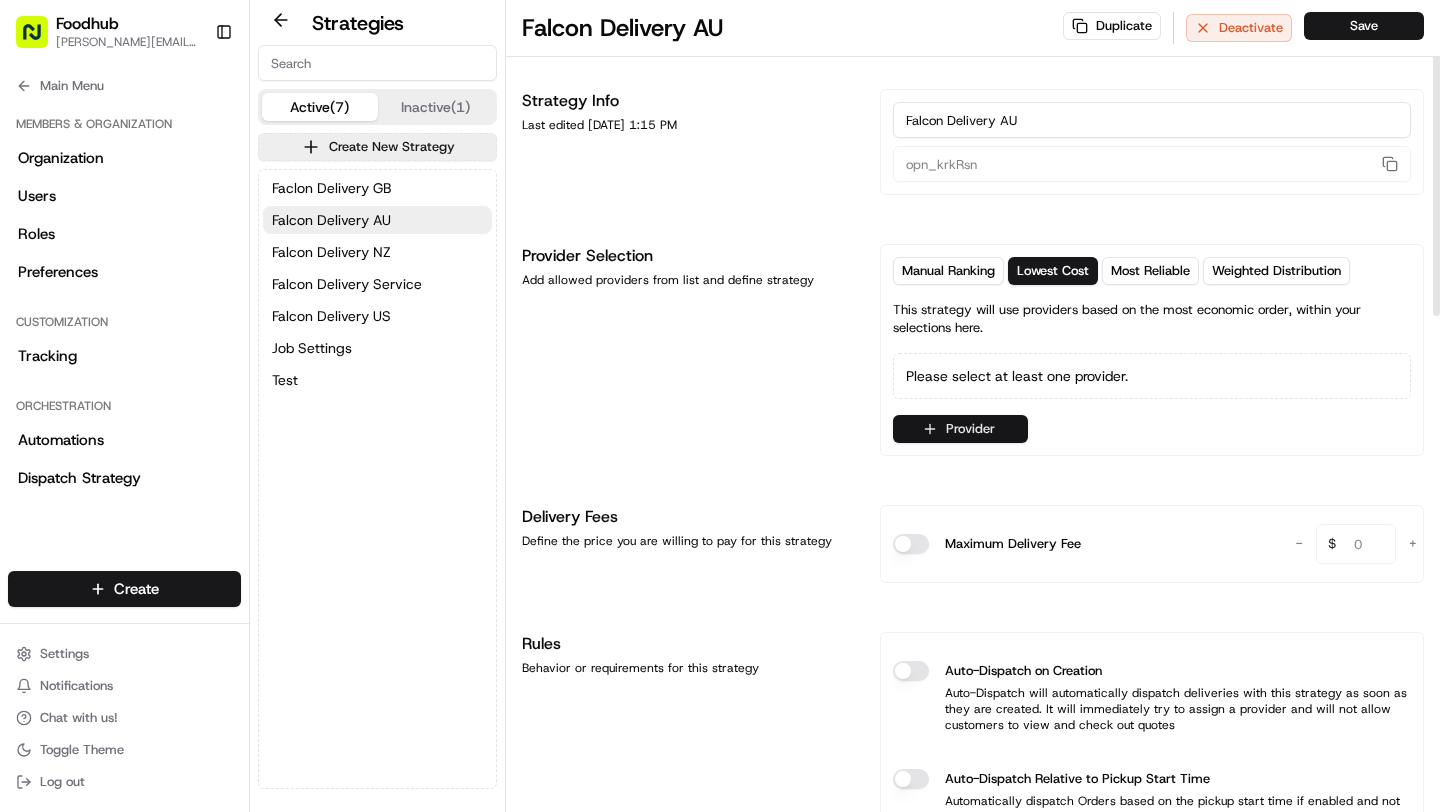 click on "Provider" at bounding box center [960, 429] 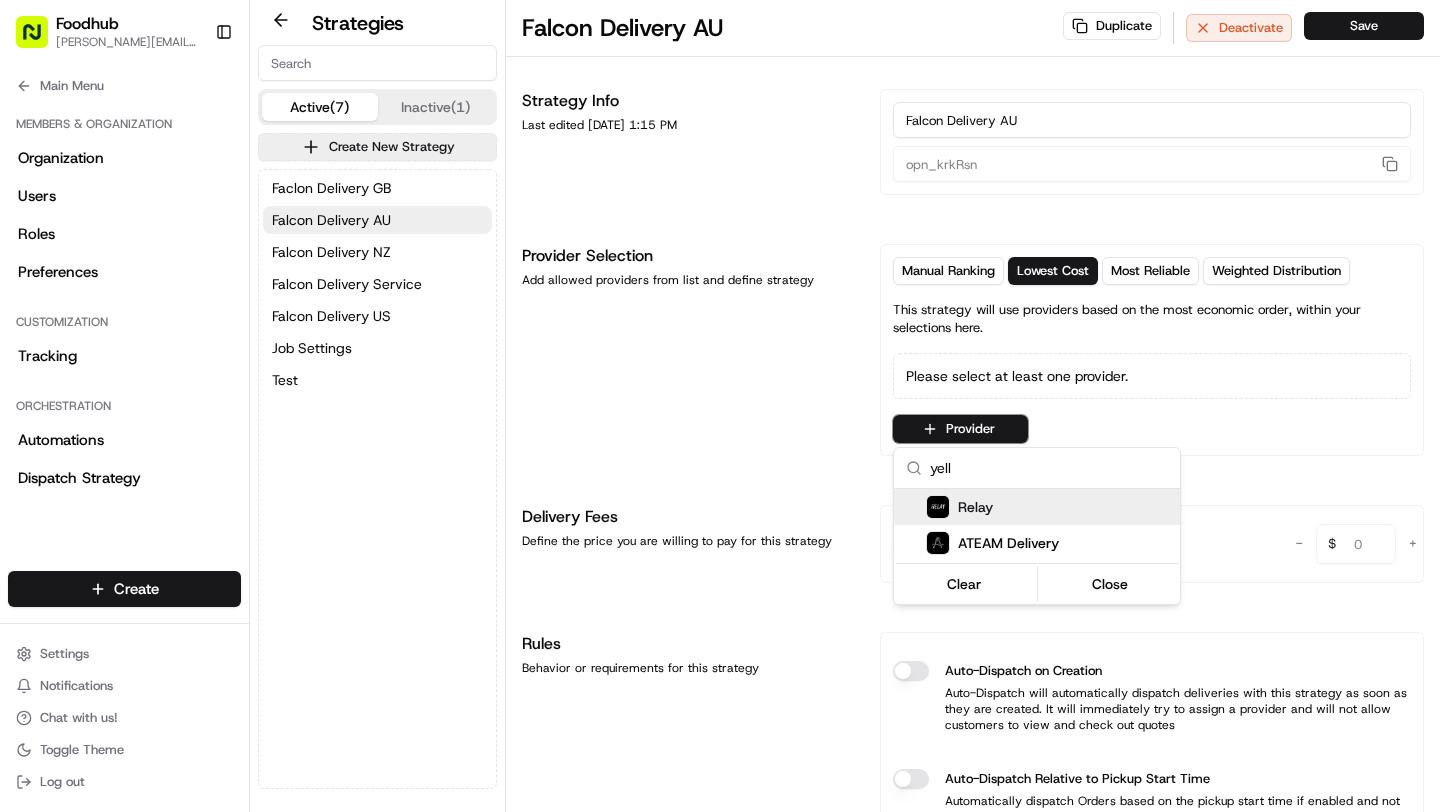 type on "yello" 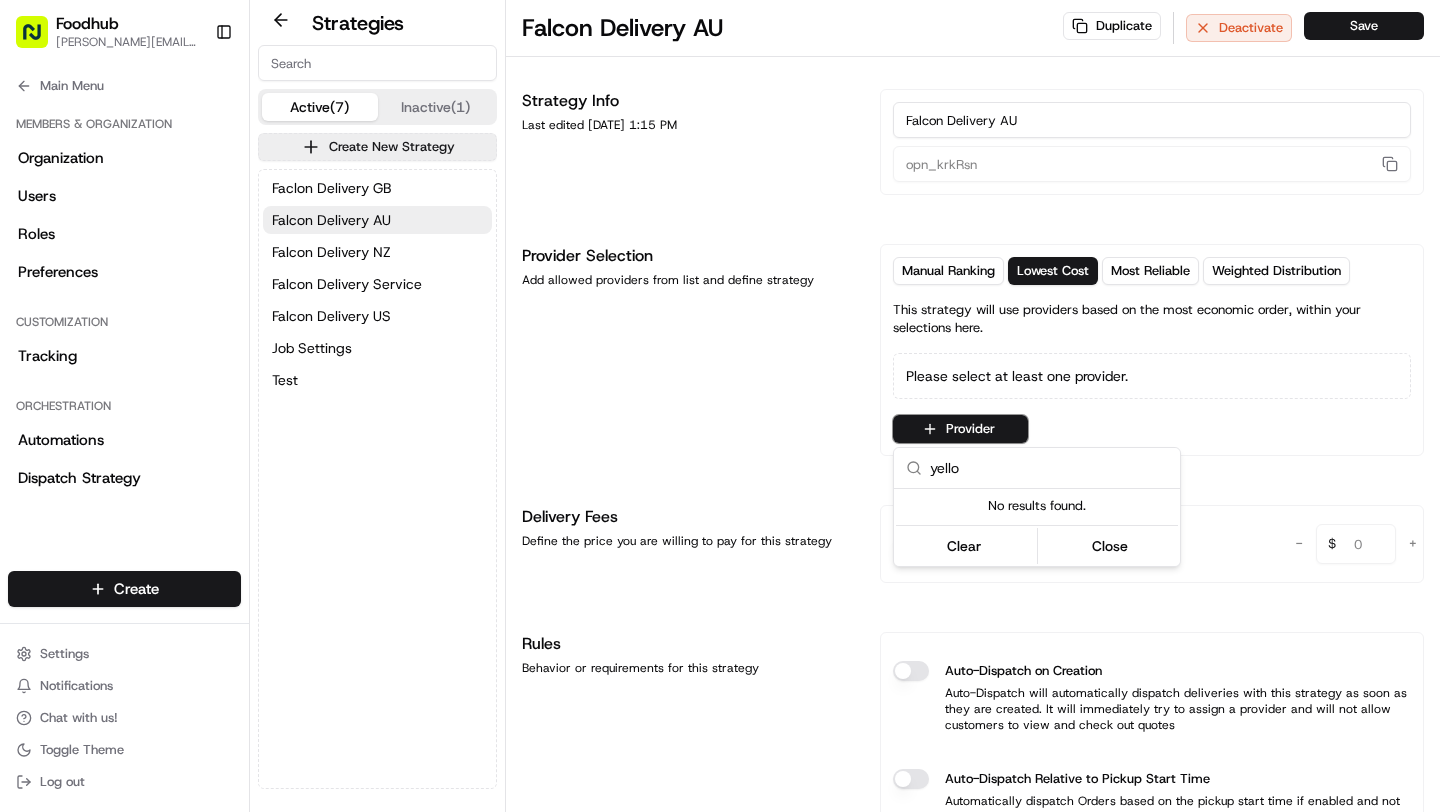 type 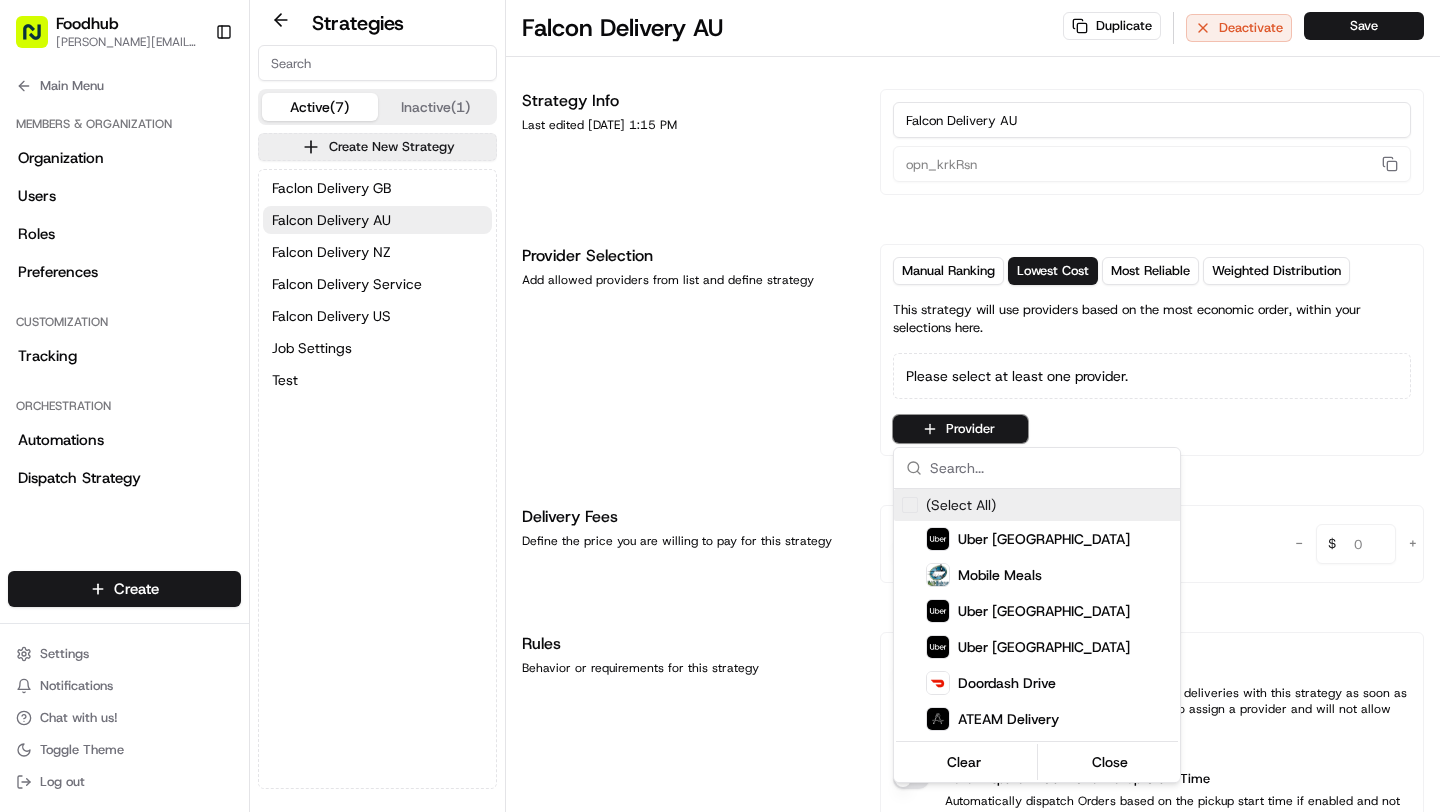 click on "Foodhub [PERSON_NAME][EMAIL_ADDRESS][DOMAIN_NAME] Toggle Sidebar Deliveries Providers Analytics Favorites Main Menu Members & Organization Organization Users Roles Preferences Customization Tracking Orchestration Automations Dispatch Strategy Locations Pickup Locations Dropoff Locations Billing Billing Refund Requests Integrations Notification Triggers Webhooks API Keys Request Logs Create Settings Notifications Chat with us! Toggle Theme Log out Strategies Active  (7) Inactive  (1) Create New Strategy Faclon Delivery GB Falcon Delivery AU Falcon Delivery NZ Falcon Delivery Service Falcon Delivery US Job Settings Test Falcon Delivery AU Duplicate Deactivate Save Strategy Info Last edited [DATE] 1:15 PM Falcon Delivery AU opn_krkRsn Provider Selection Add allowed providers from list and define strategy Manual Ranking Lowest Cost Most Reliable Weighted Distribution This strategy will use providers based on the most economic order, within your selections here. Please select at least one provider.  Provider - 0 $ +" at bounding box center [720, 406] 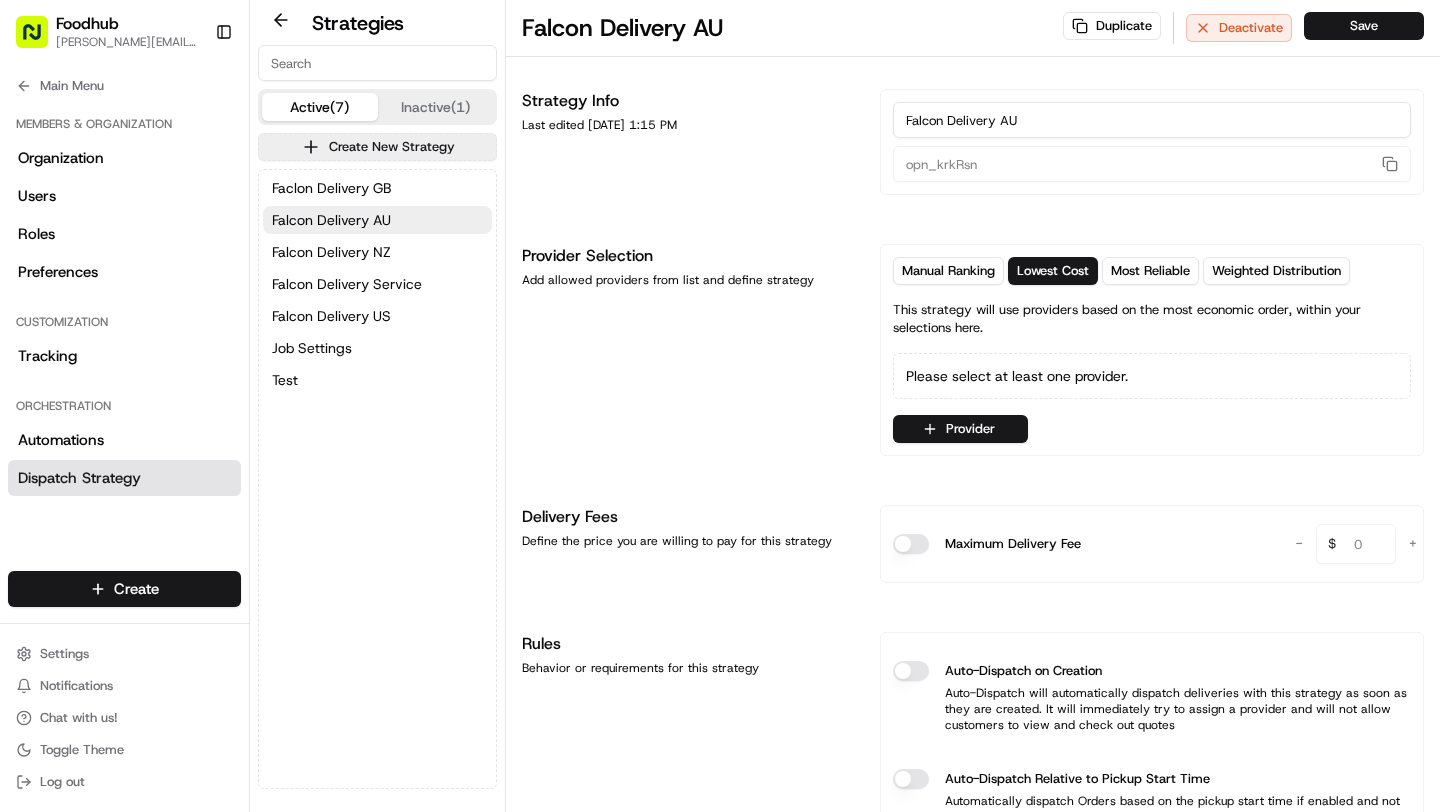 type 